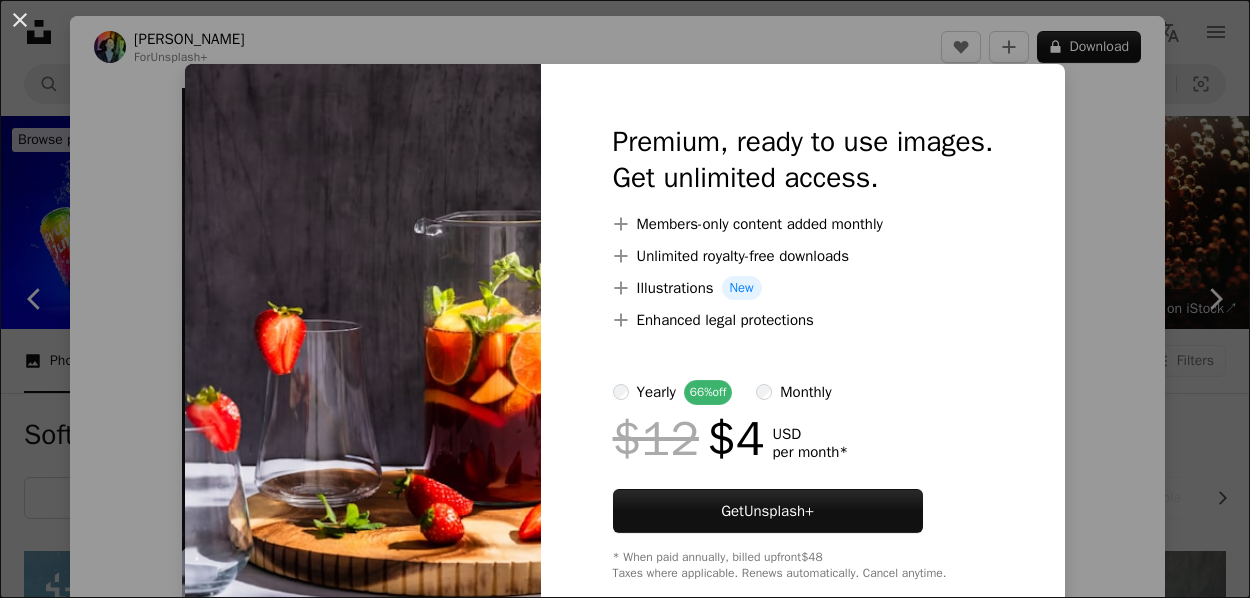 scroll, scrollTop: 3036, scrollLeft: 0, axis: vertical 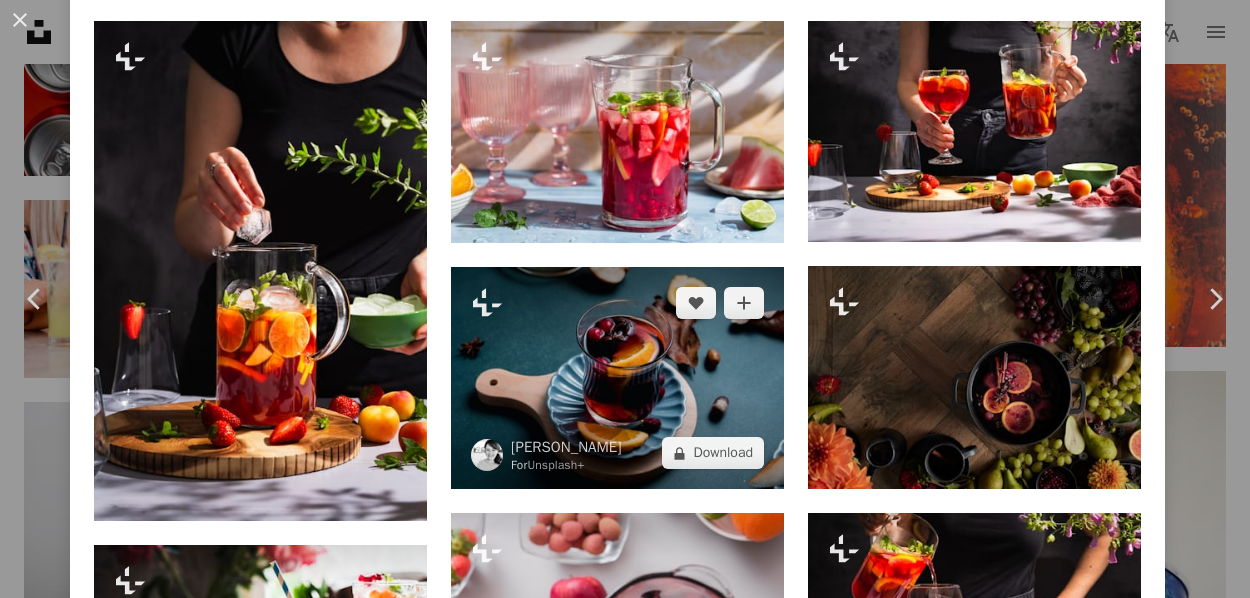 click at bounding box center (617, 378) 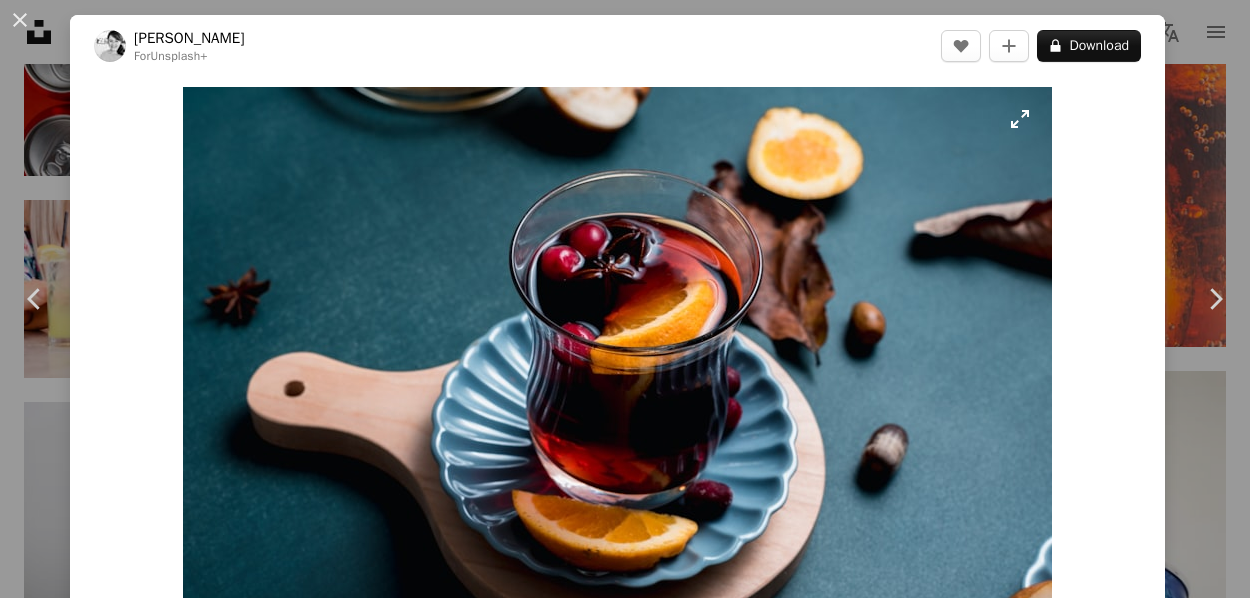 scroll, scrollTop: 0, scrollLeft: 0, axis: both 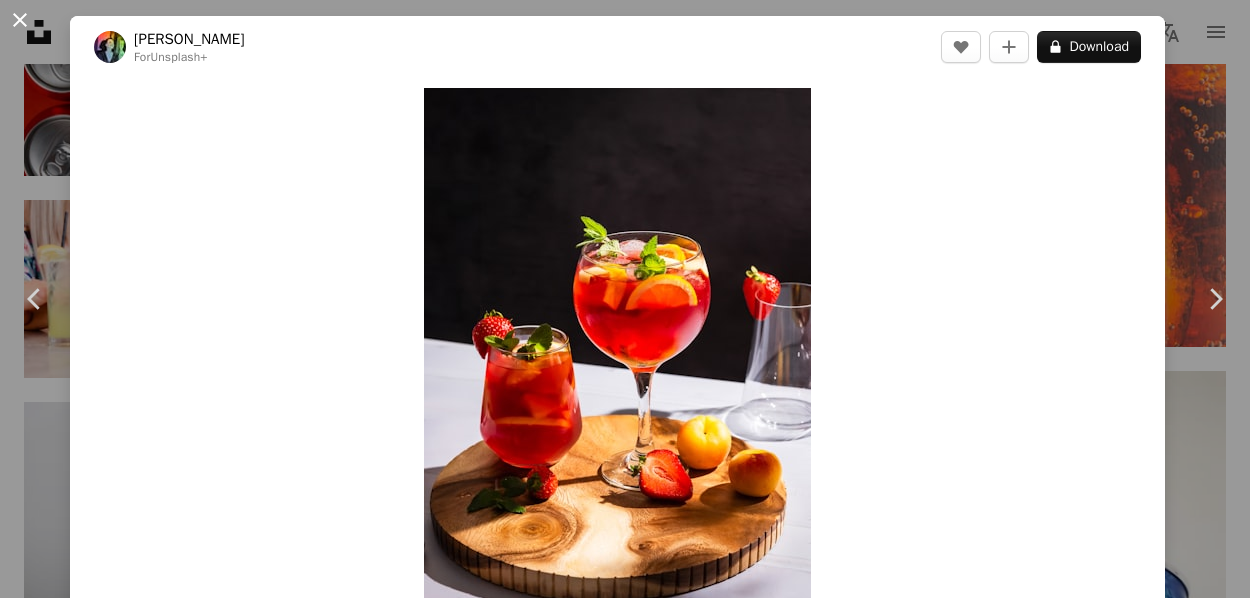 click on "An X shape" at bounding box center (20, 20) 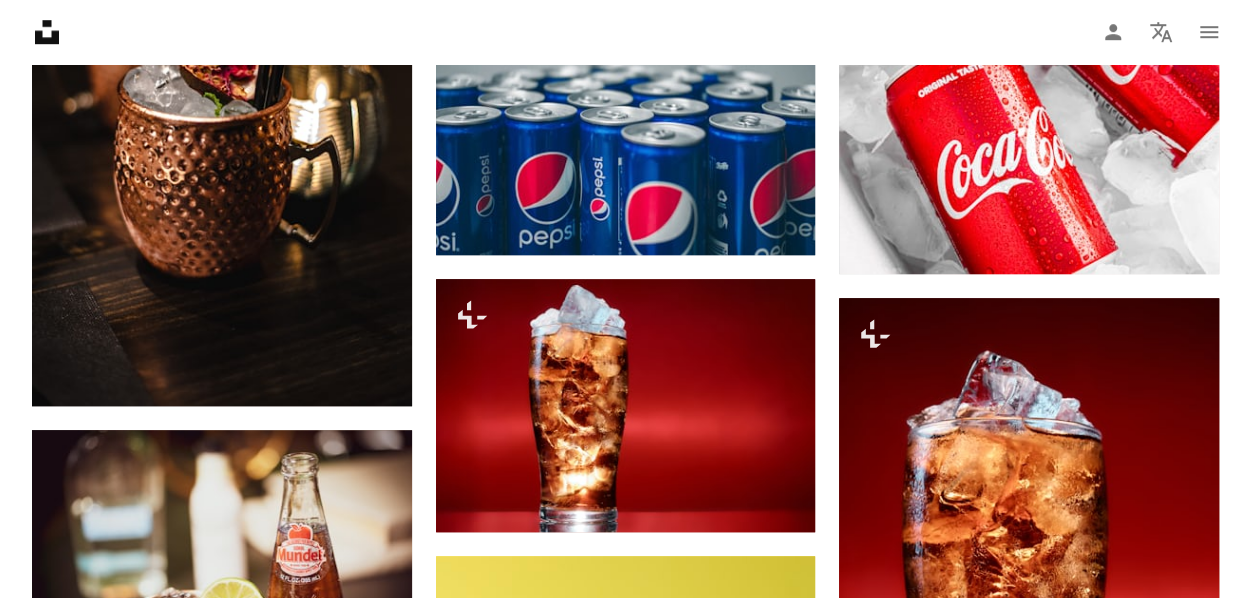 scroll, scrollTop: 4236, scrollLeft: 0, axis: vertical 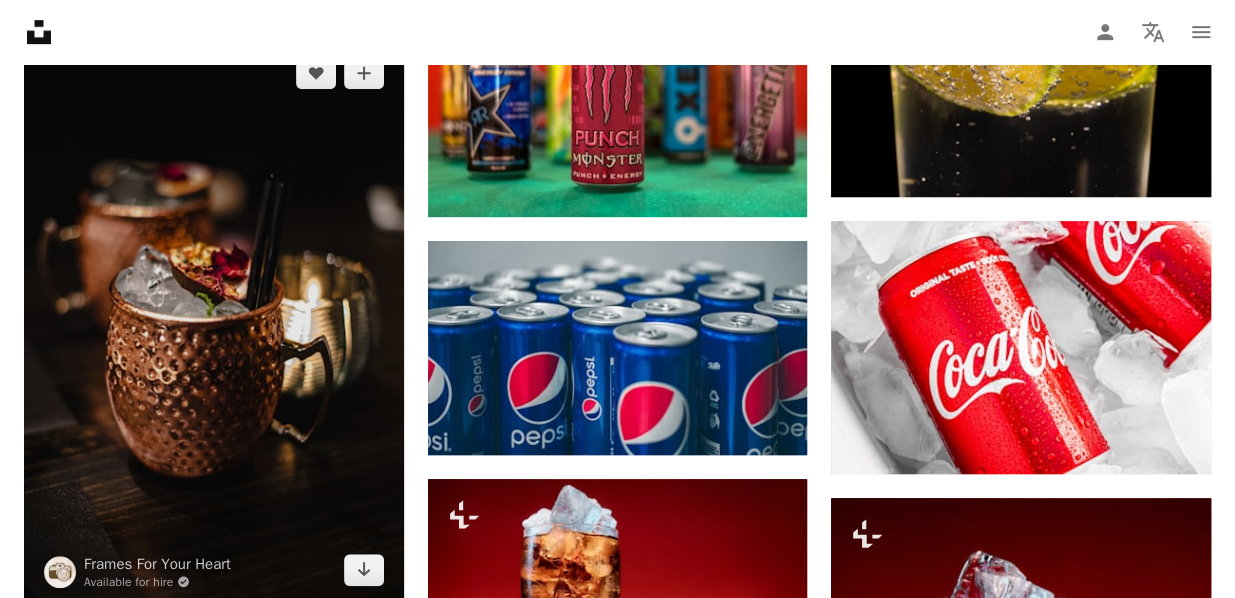 click at bounding box center (214, 321) 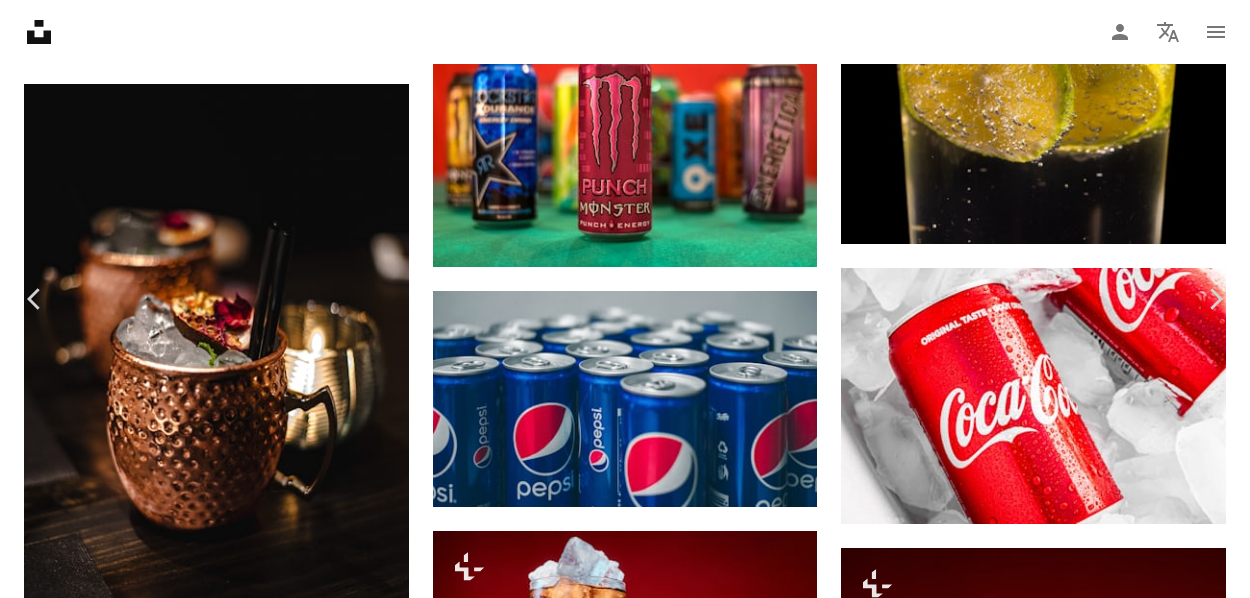 scroll, scrollTop: 4400, scrollLeft: 0, axis: vertical 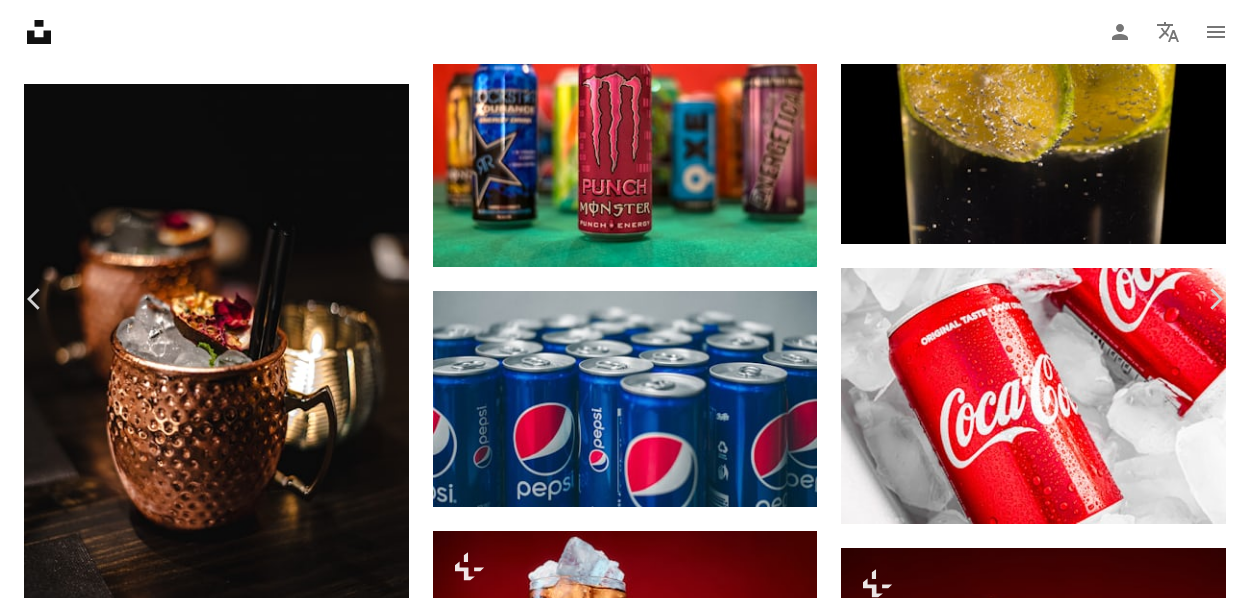 click on "An X shape" at bounding box center [20, 20] 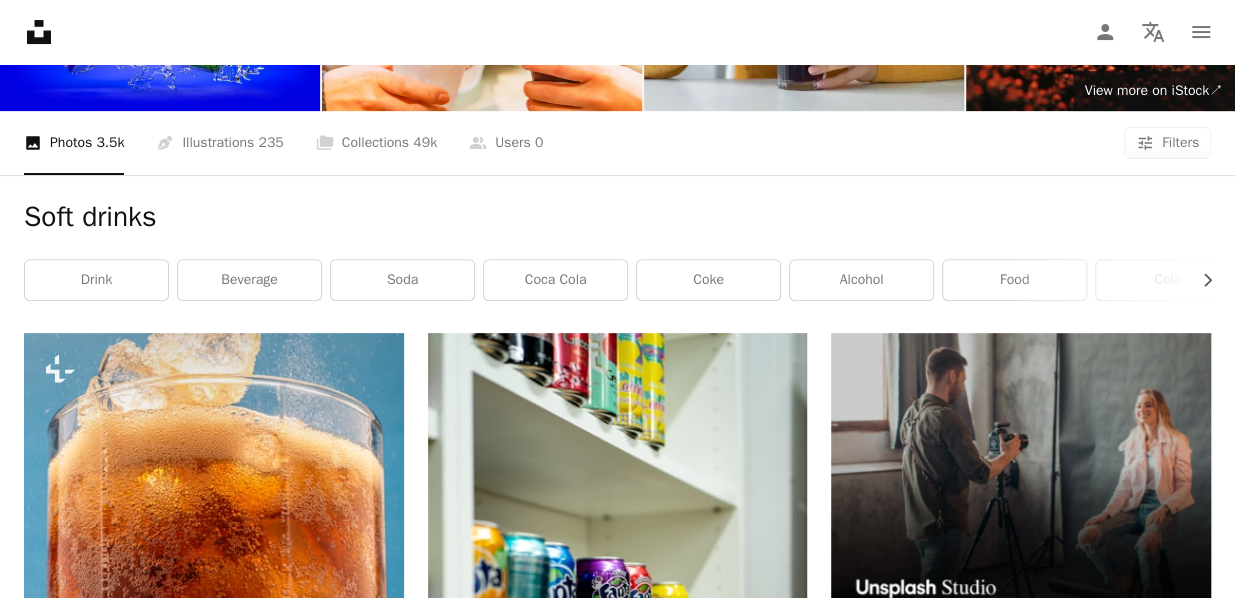 scroll, scrollTop: 0, scrollLeft: 0, axis: both 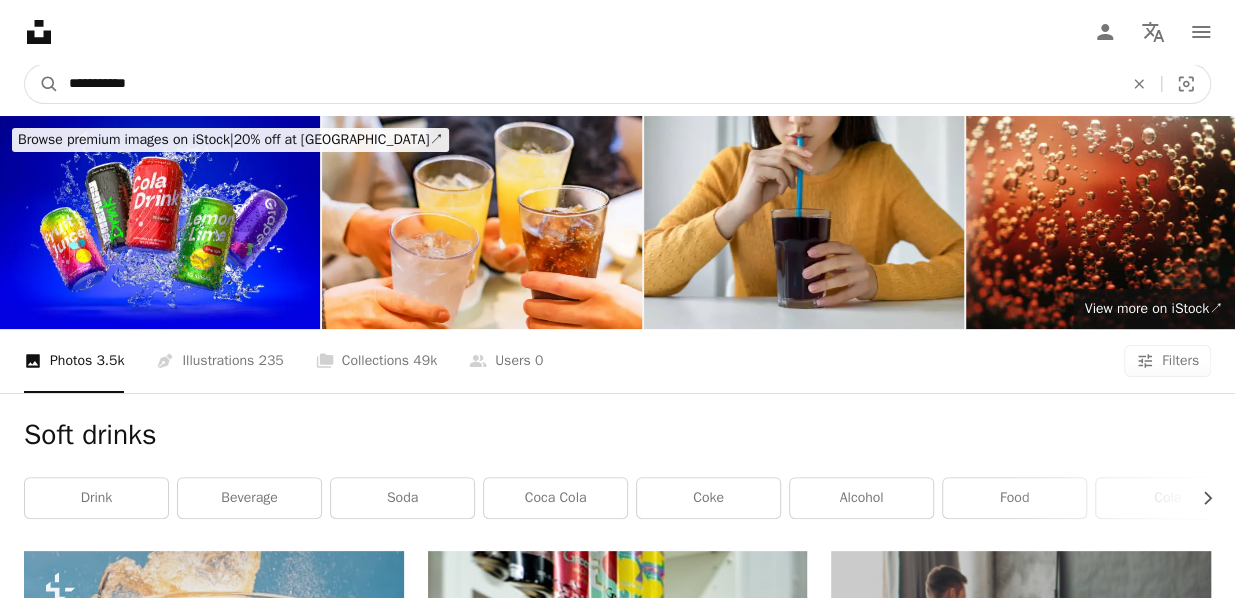 drag, startPoint x: 270, startPoint y: 79, endPoint x: -2, endPoint y: 100, distance: 272.80945 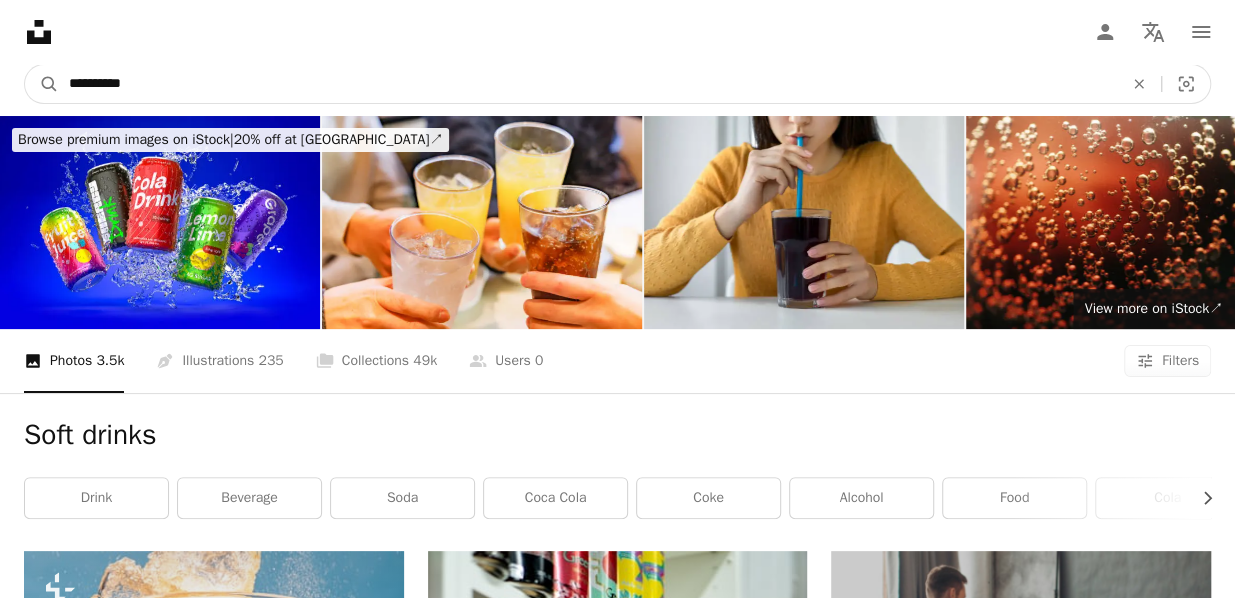 type on "**********" 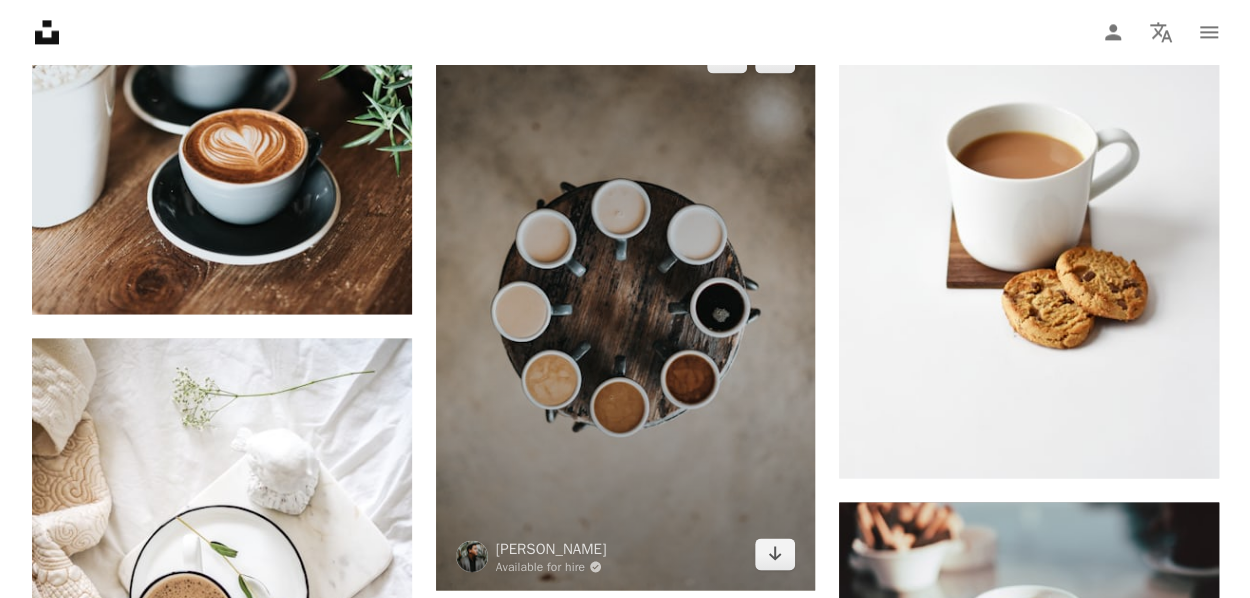 scroll, scrollTop: 1200, scrollLeft: 0, axis: vertical 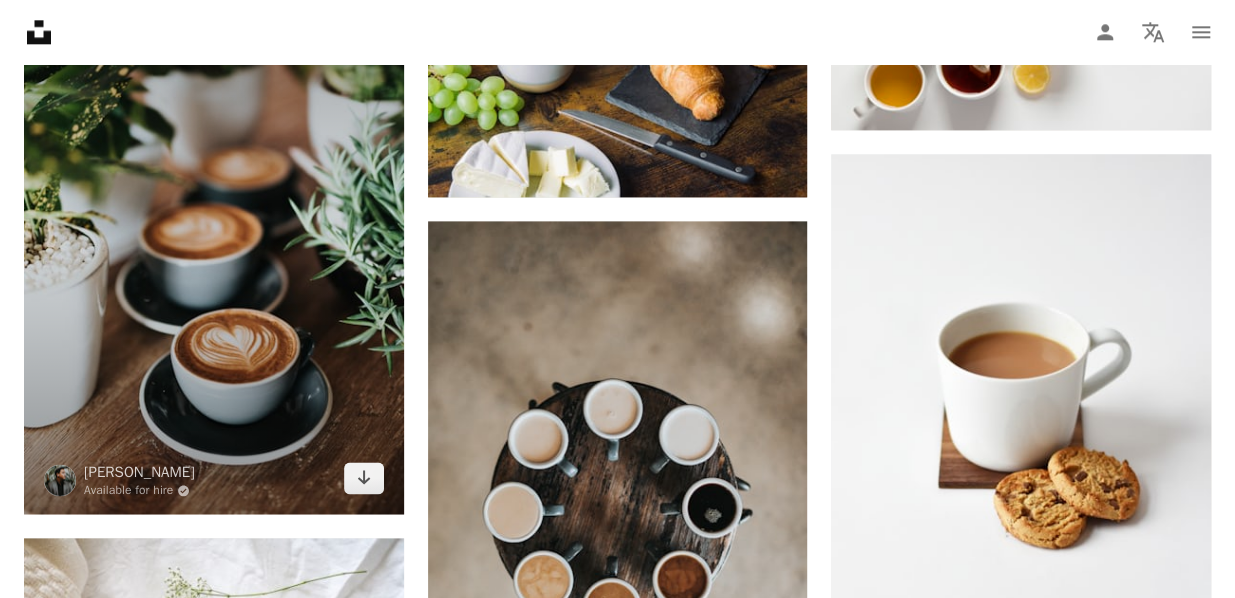 click at bounding box center [214, 229] 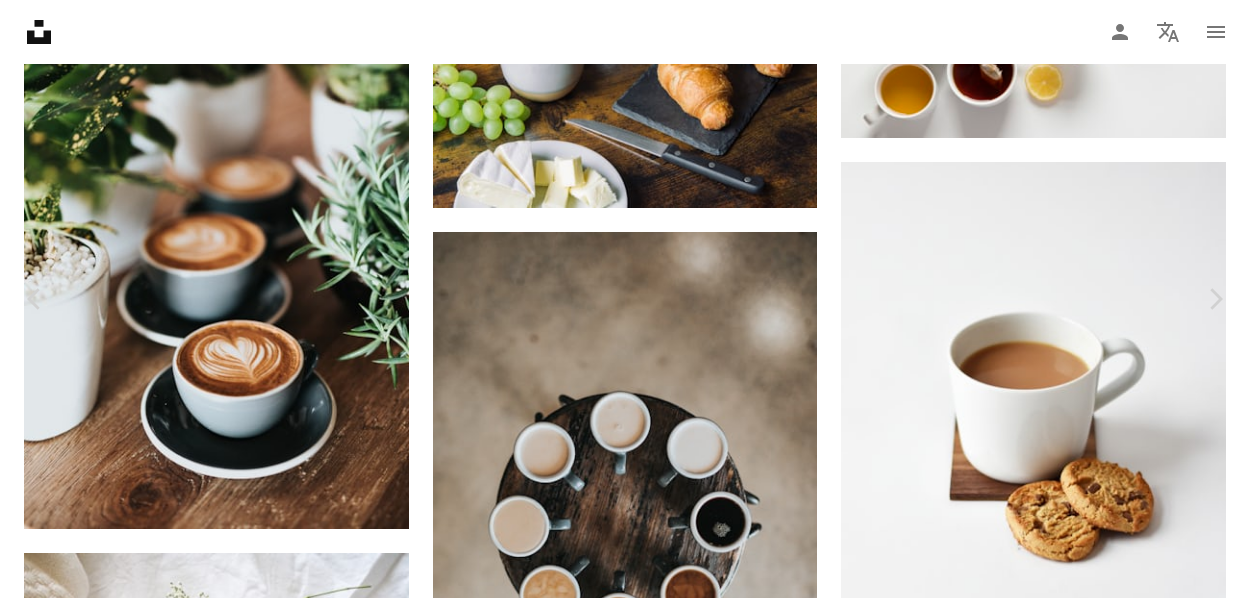 scroll, scrollTop: 0, scrollLeft: 0, axis: both 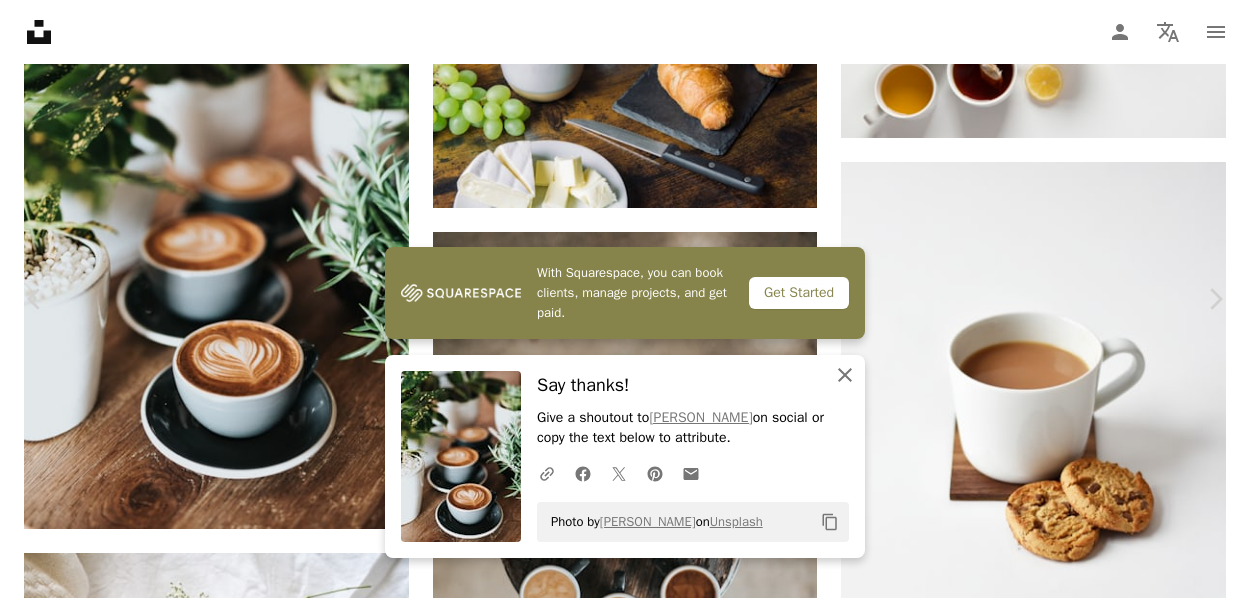 click on "An X shape" 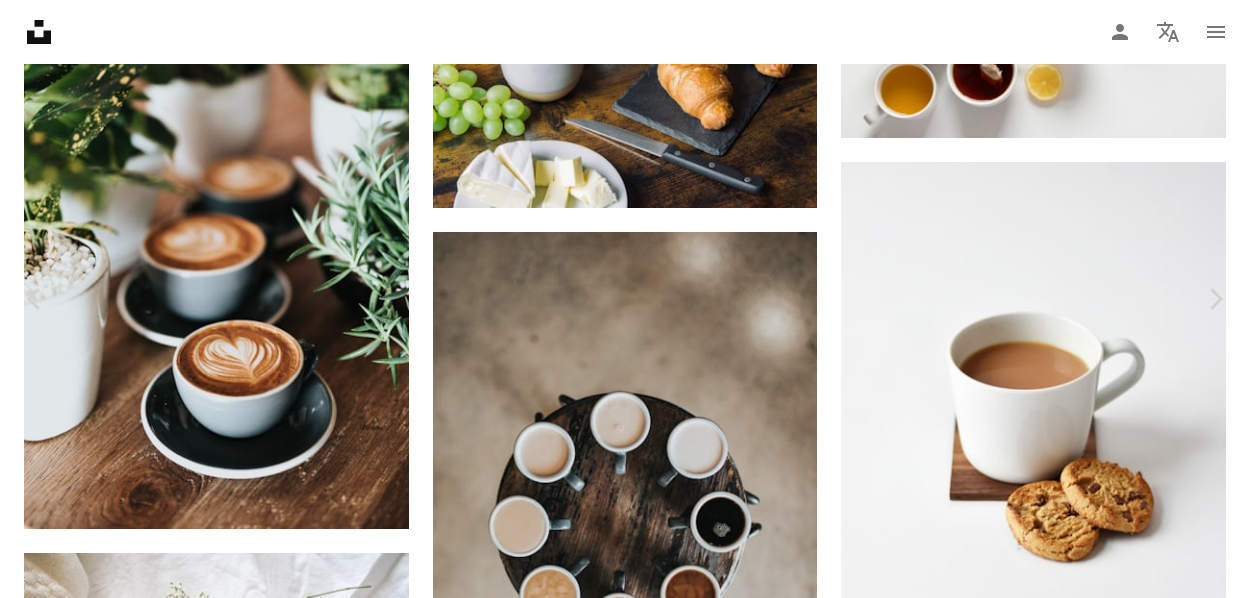 scroll, scrollTop: 2200, scrollLeft: 0, axis: vertical 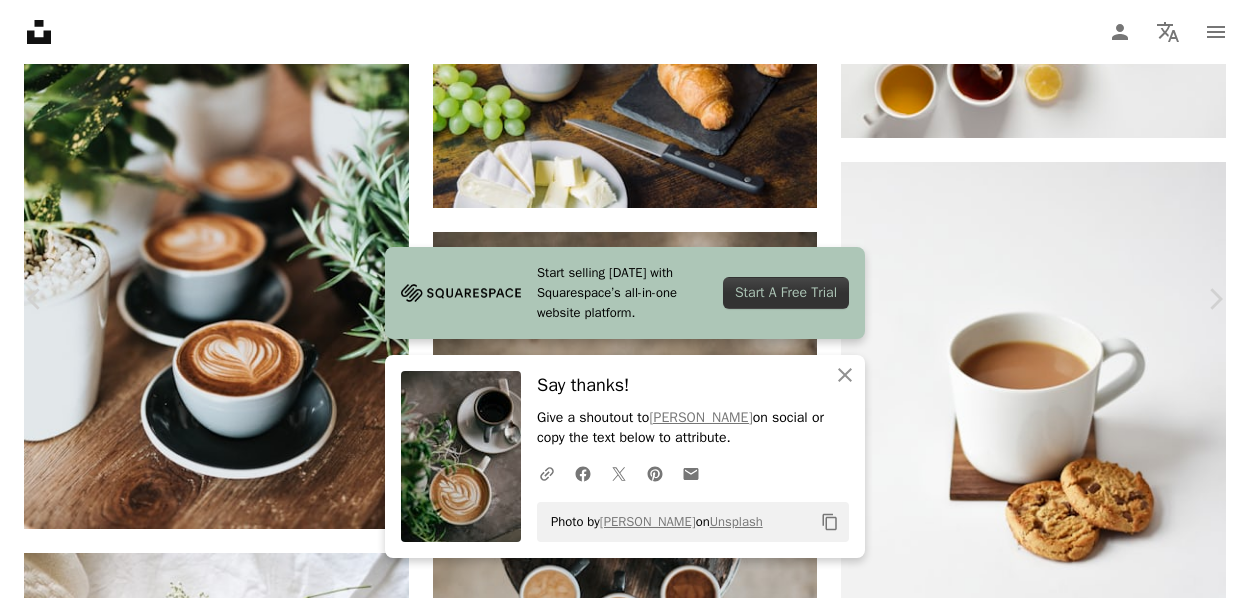 click at bounding box center (974, 4070) 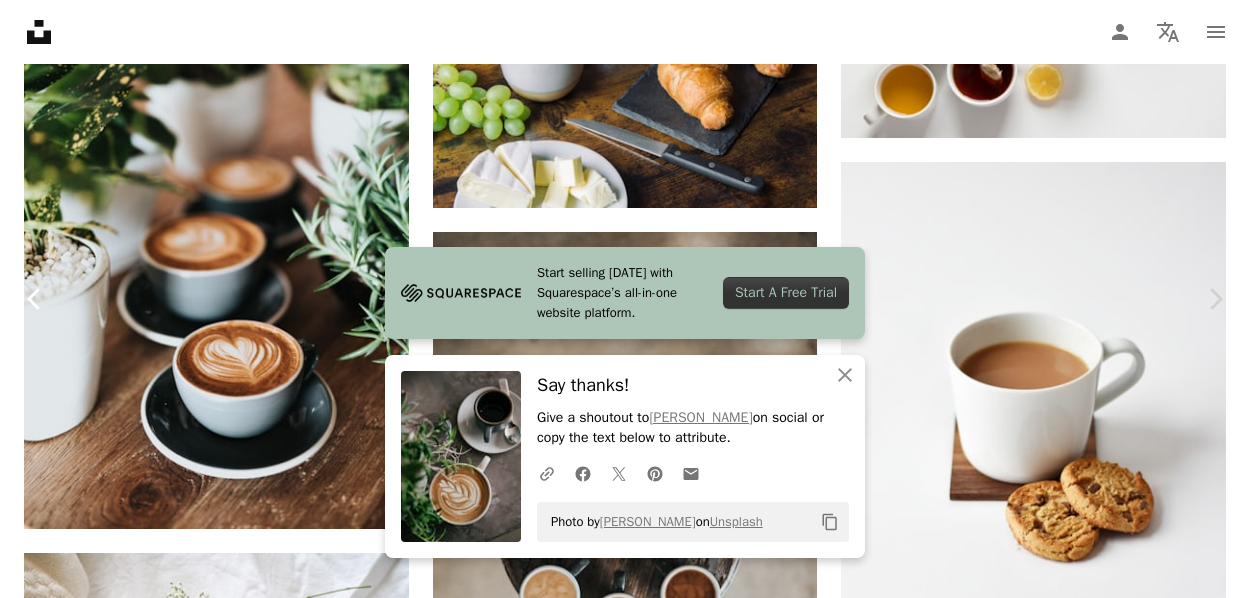 click on "Chevron left" 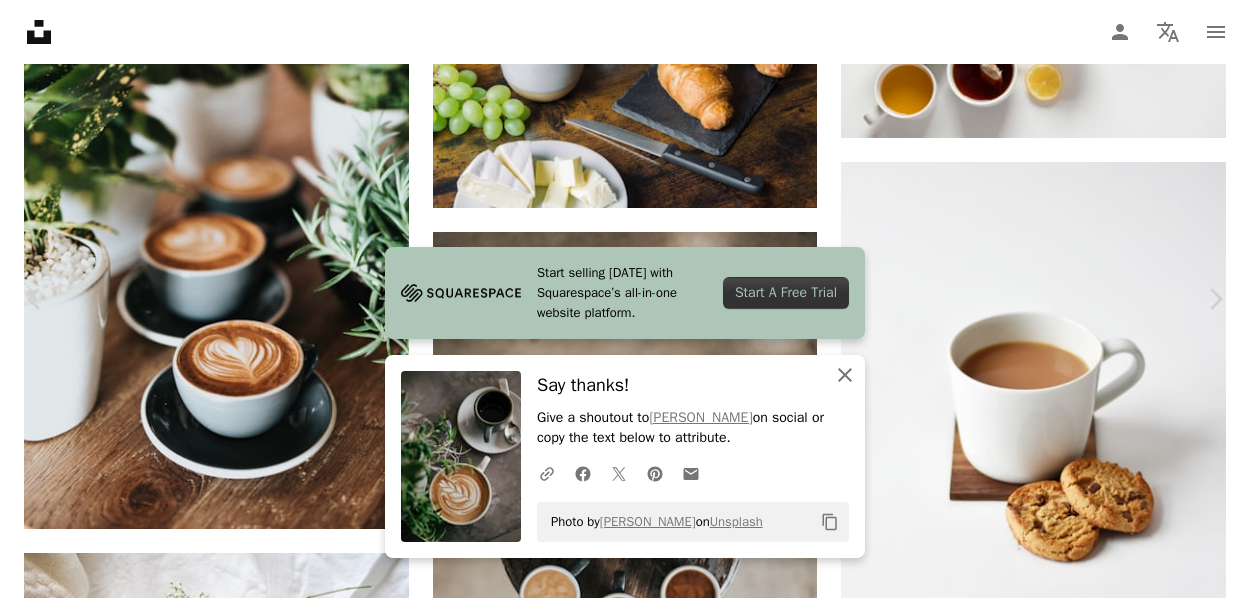 click on "An X shape" 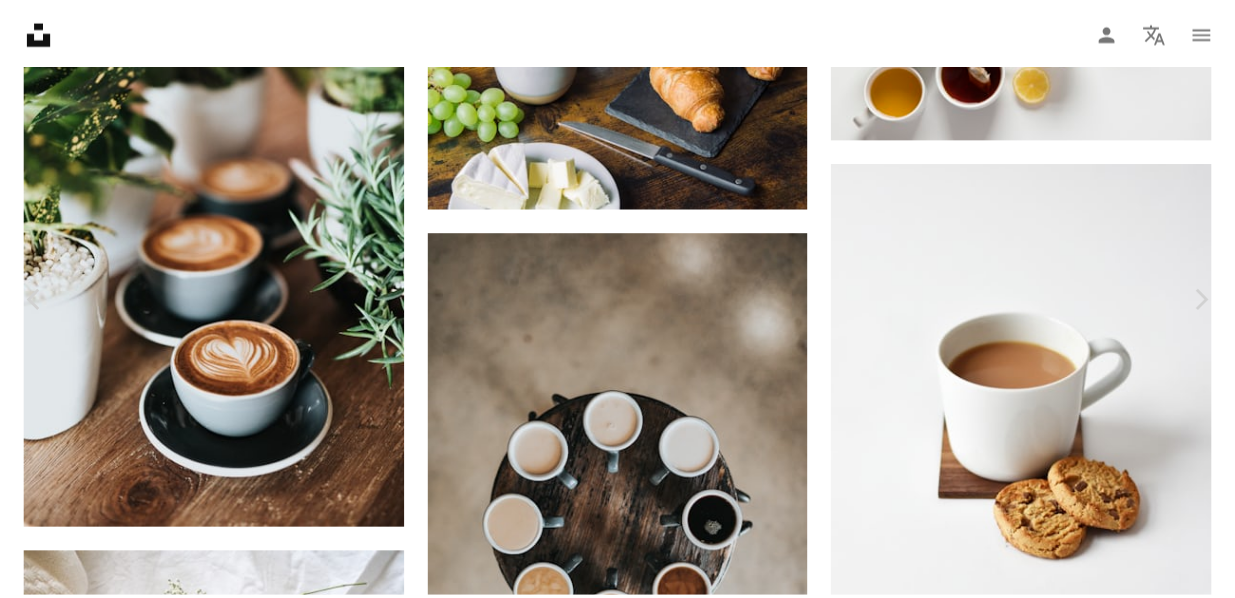 scroll, scrollTop: 0, scrollLeft: 0, axis: both 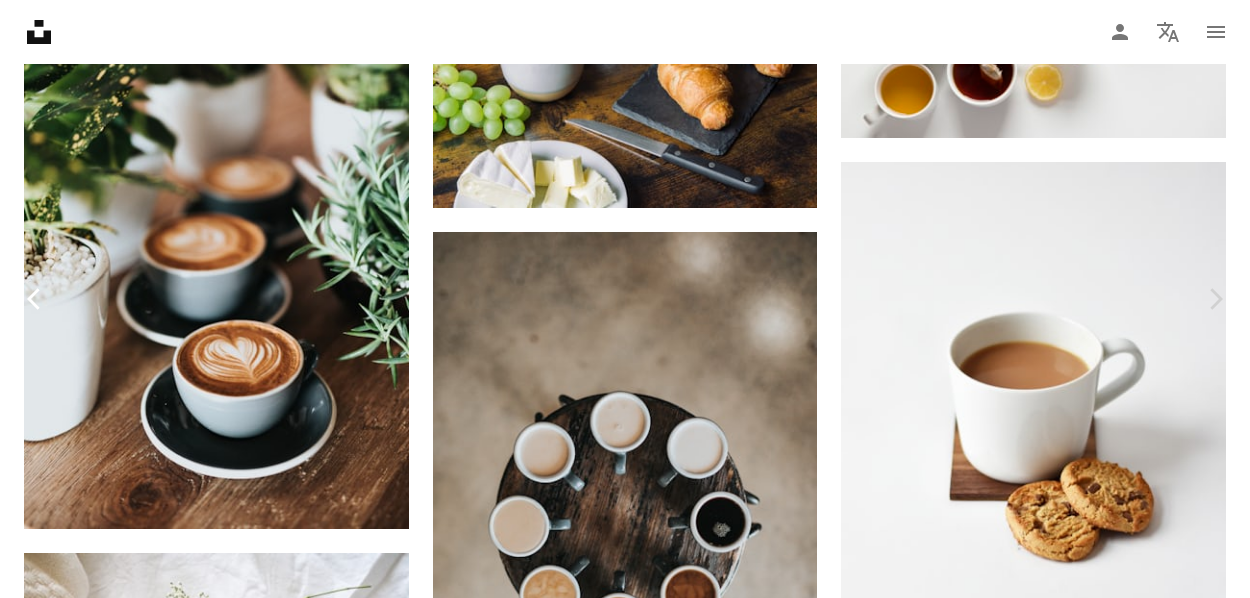 click 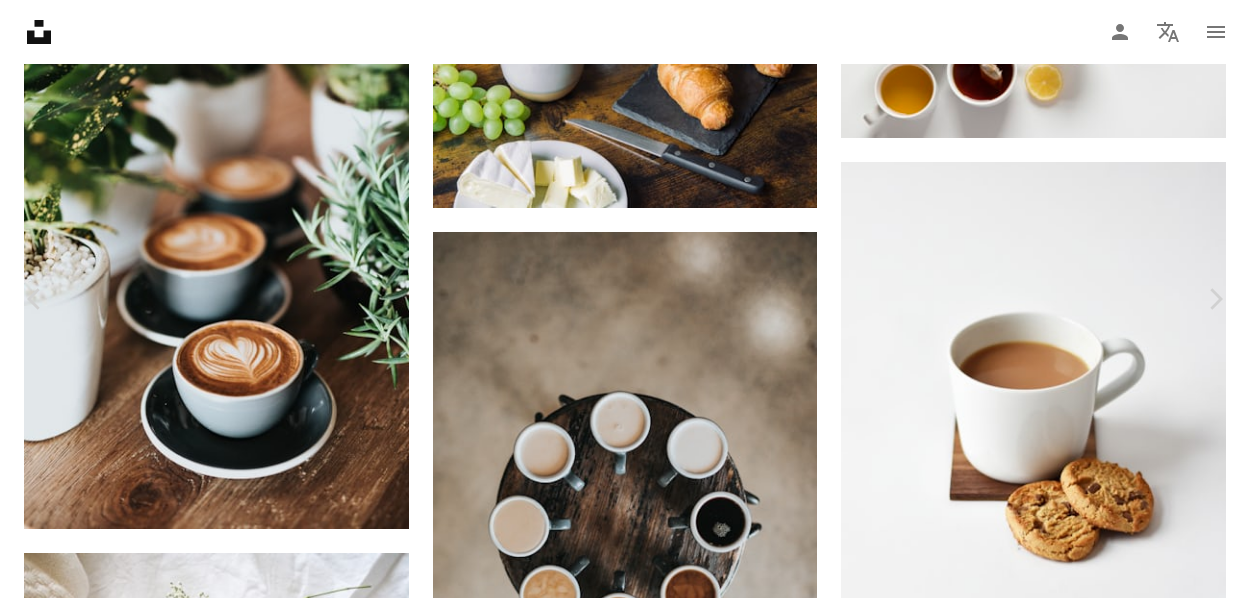 click on "An X shape" at bounding box center [20, 20] 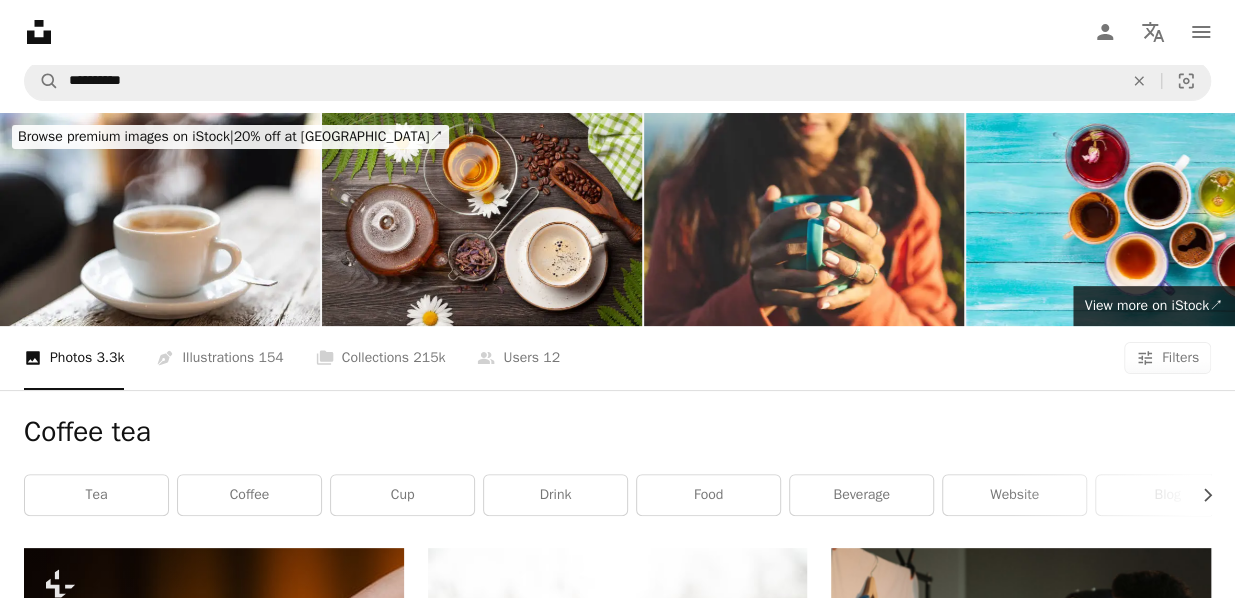 scroll, scrollTop: 0, scrollLeft: 0, axis: both 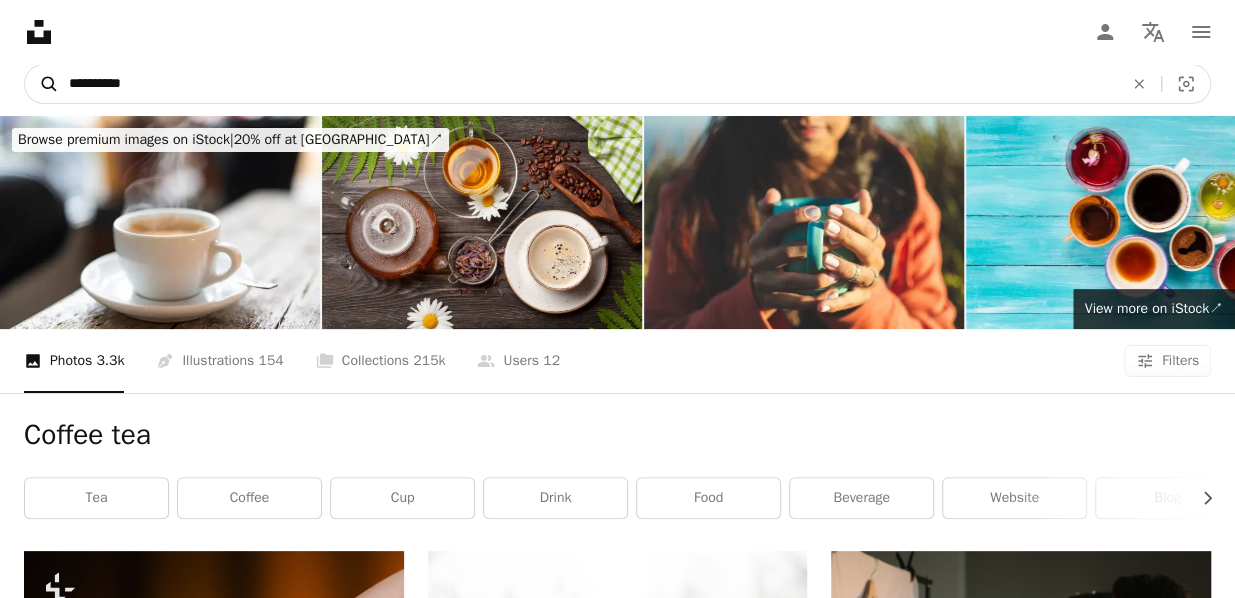 drag, startPoint x: 174, startPoint y: 86, endPoint x: 52, endPoint y: 71, distance: 122.91867 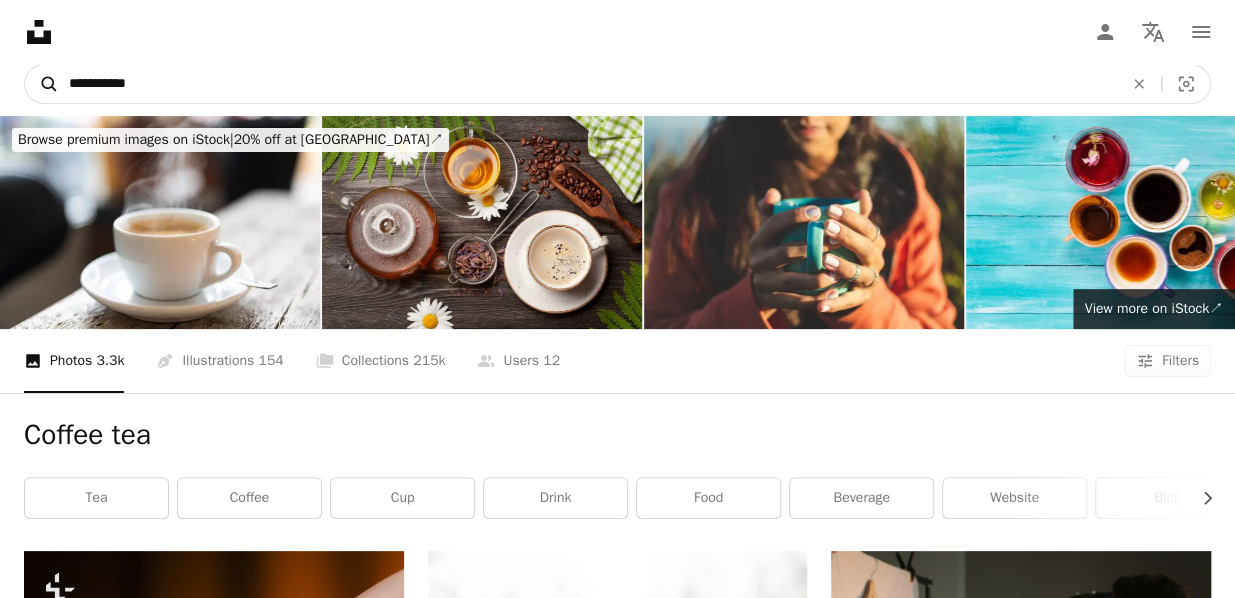 type on "**********" 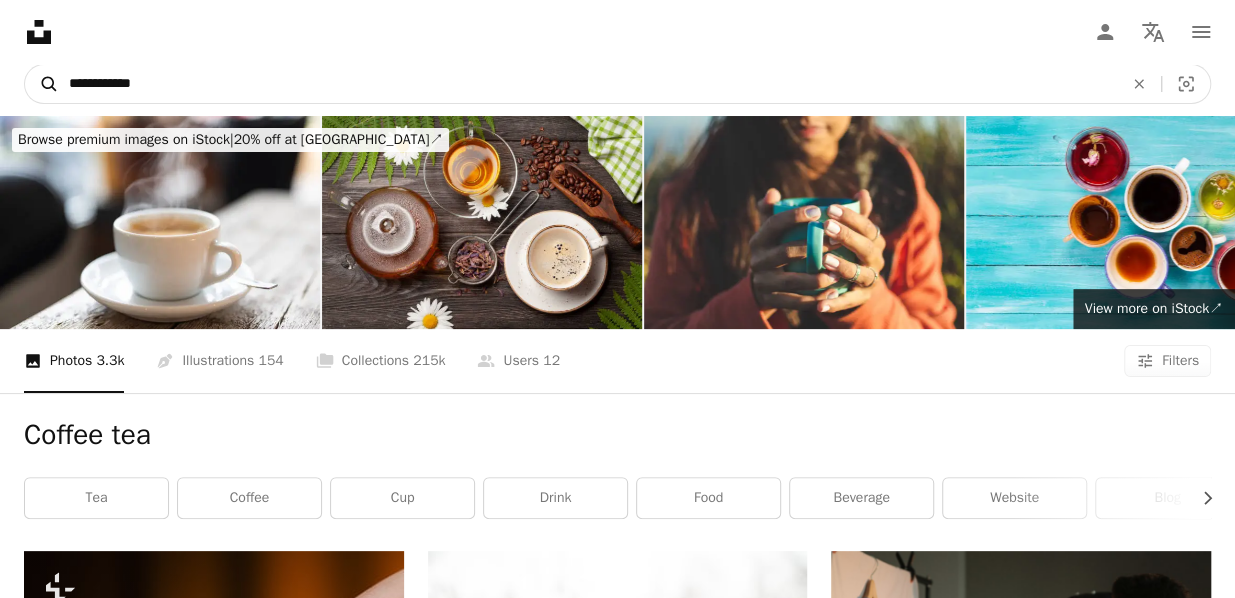 click on "A magnifying glass" at bounding box center [42, 84] 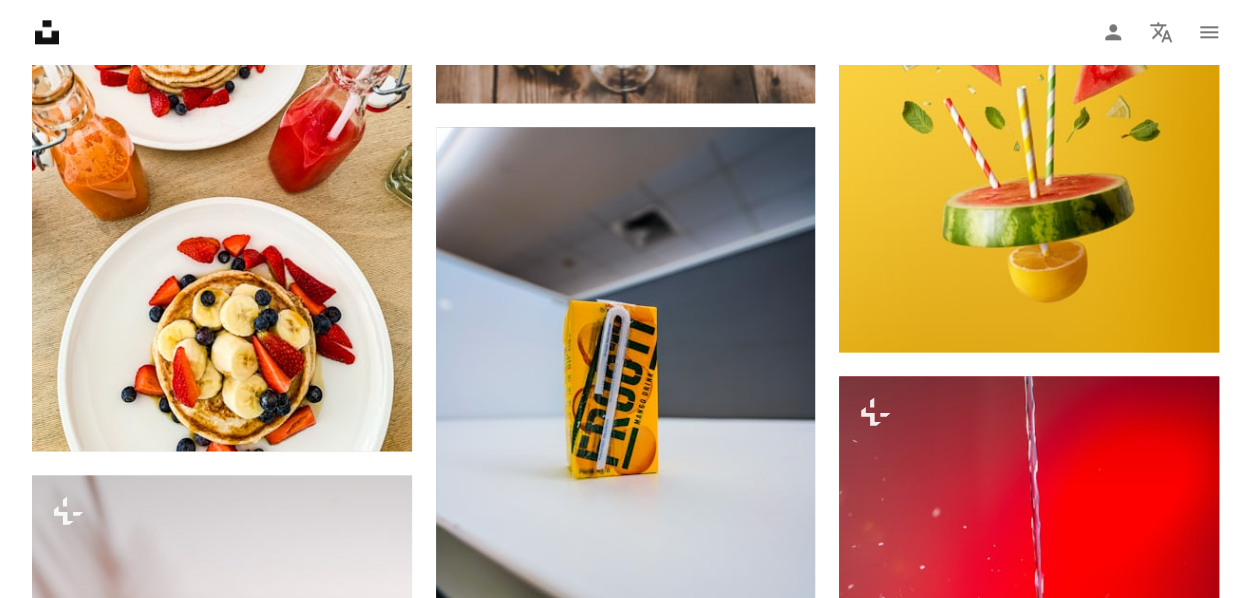 scroll, scrollTop: 1600, scrollLeft: 0, axis: vertical 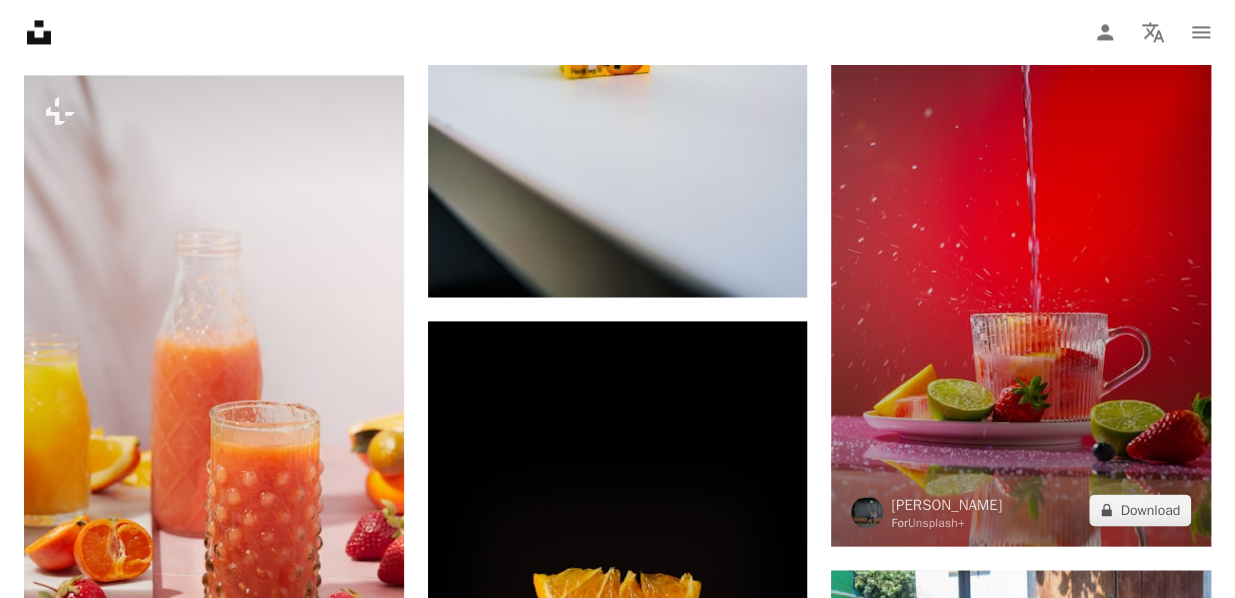click at bounding box center (1021, 260) 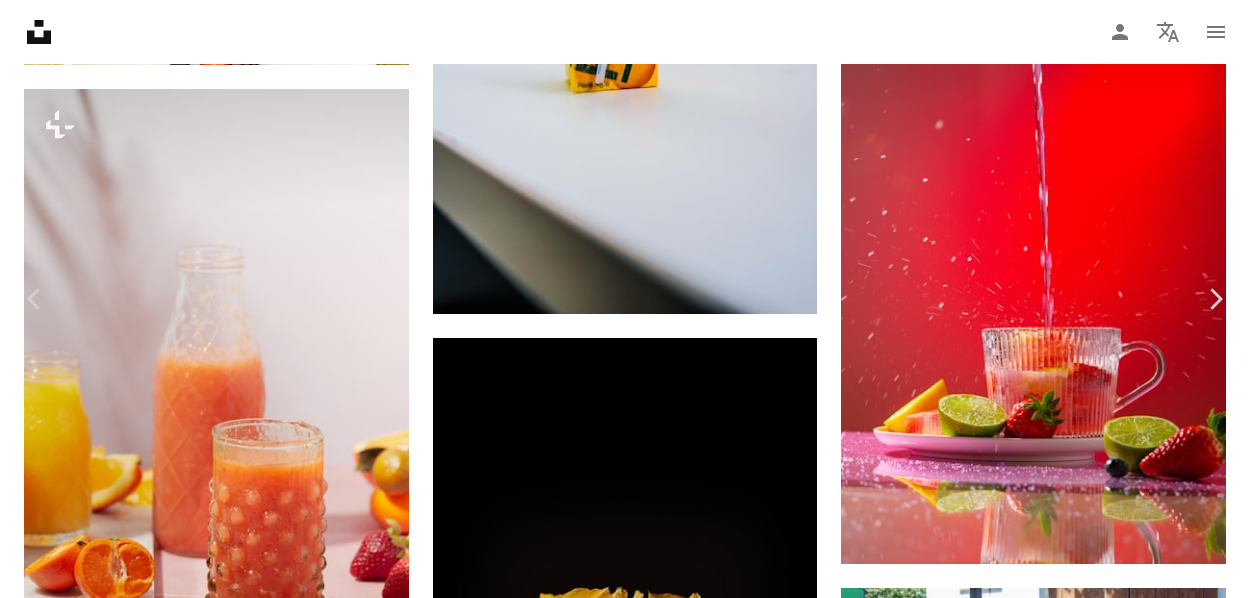scroll, scrollTop: 0, scrollLeft: 0, axis: both 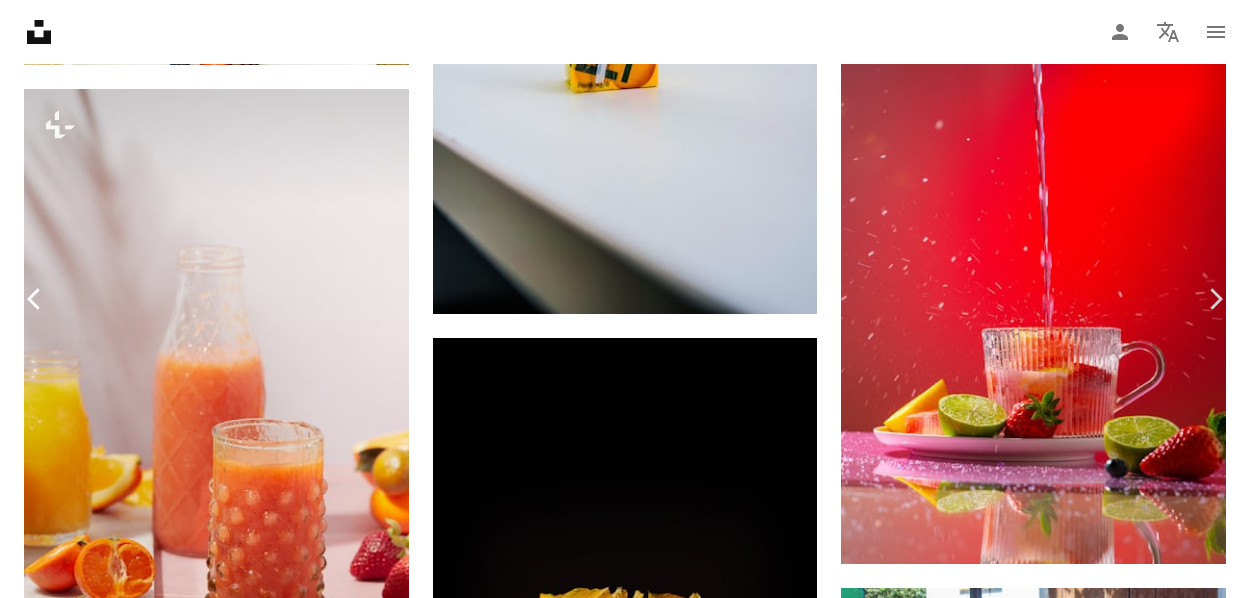 click on "Chevron left" 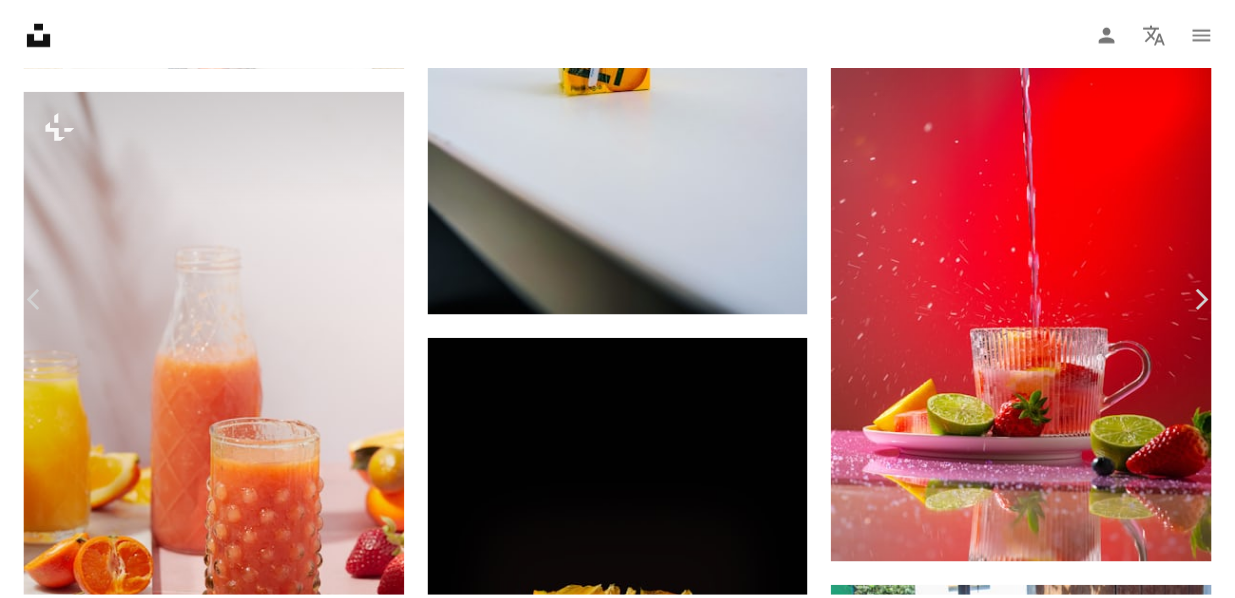 scroll, scrollTop: 0, scrollLeft: 0, axis: both 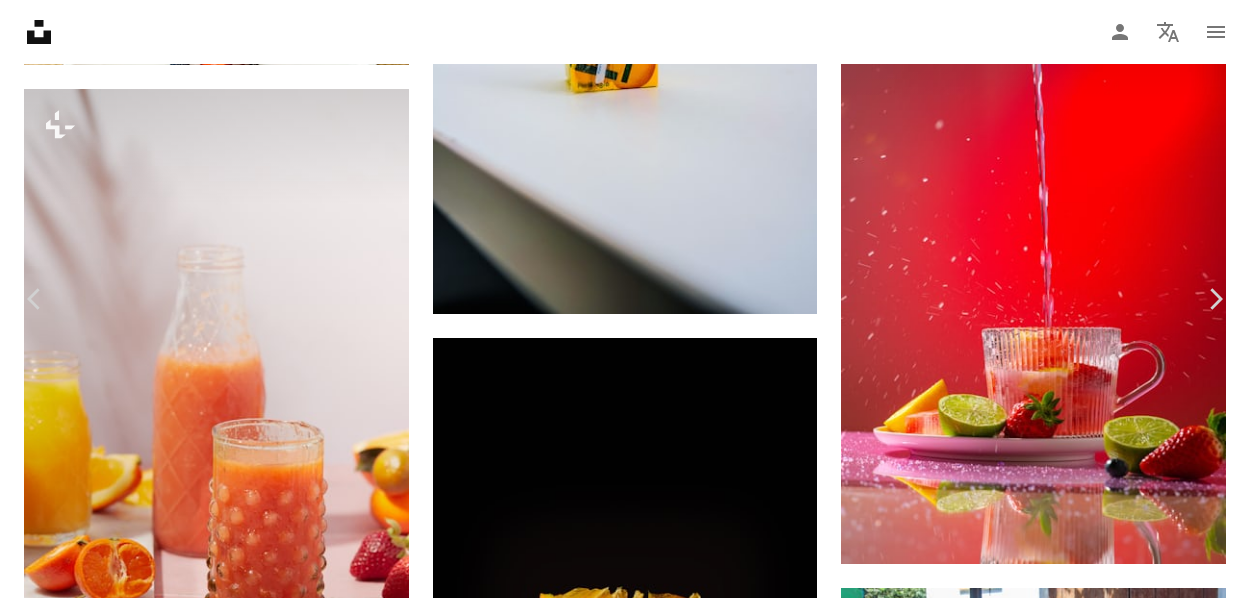 click on "An X shape" at bounding box center (20, 20) 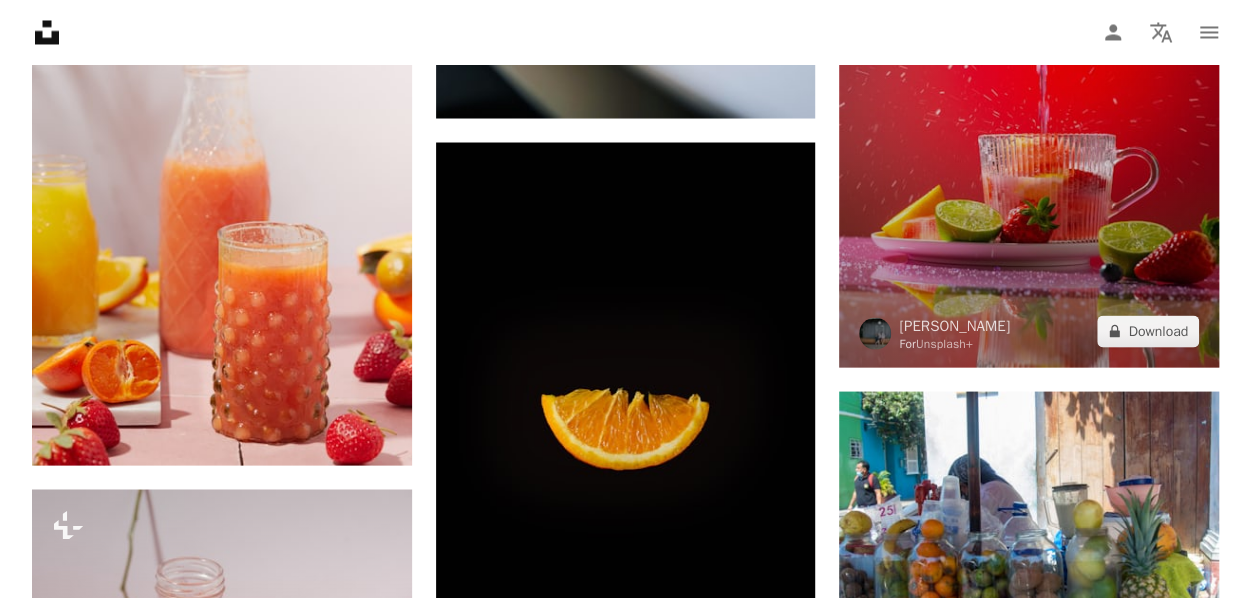 scroll, scrollTop: 1800, scrollLeft: 0, axis: vertical 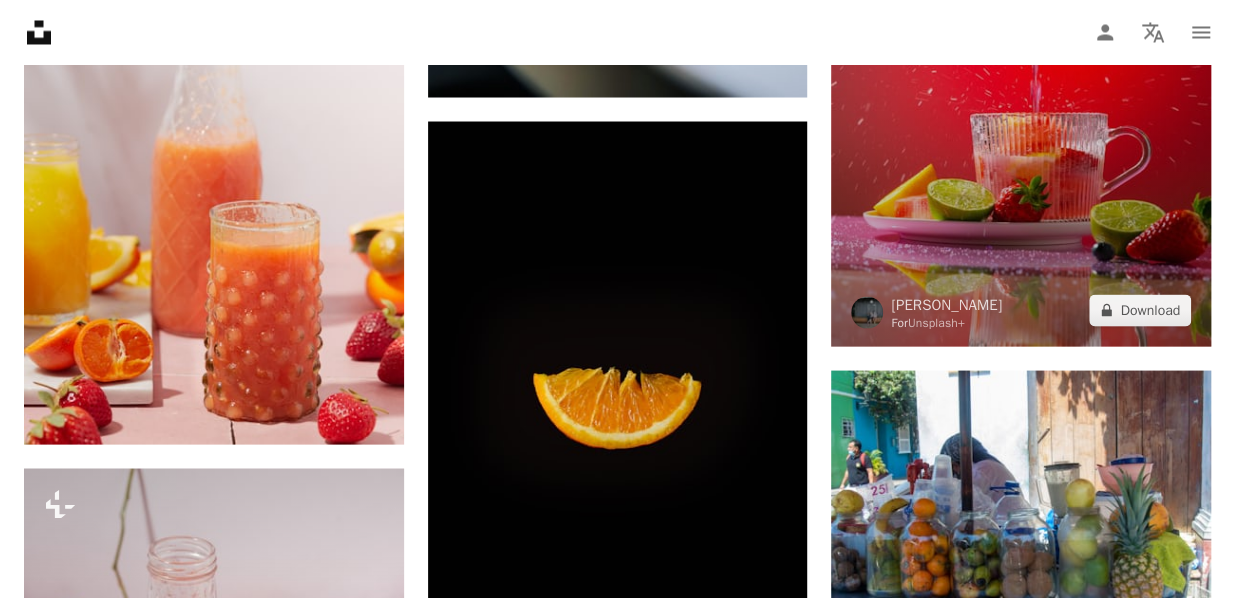 click at bounding box center [1021, 60] 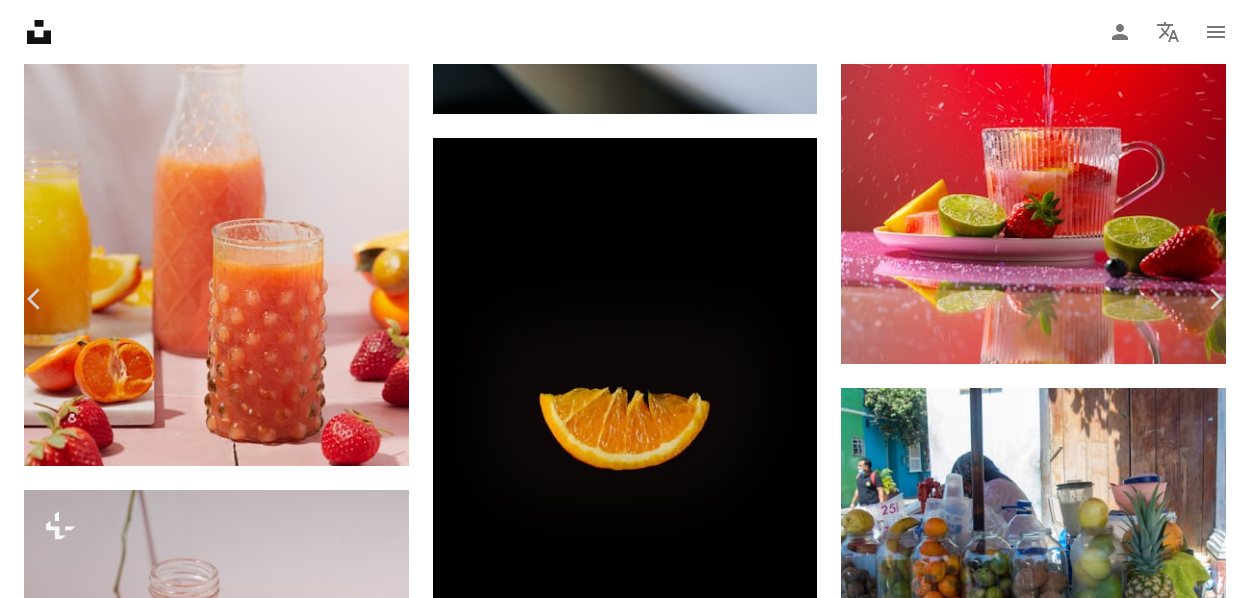 scroll, scrollTop: 0, scrollLeft: 0, axis: both 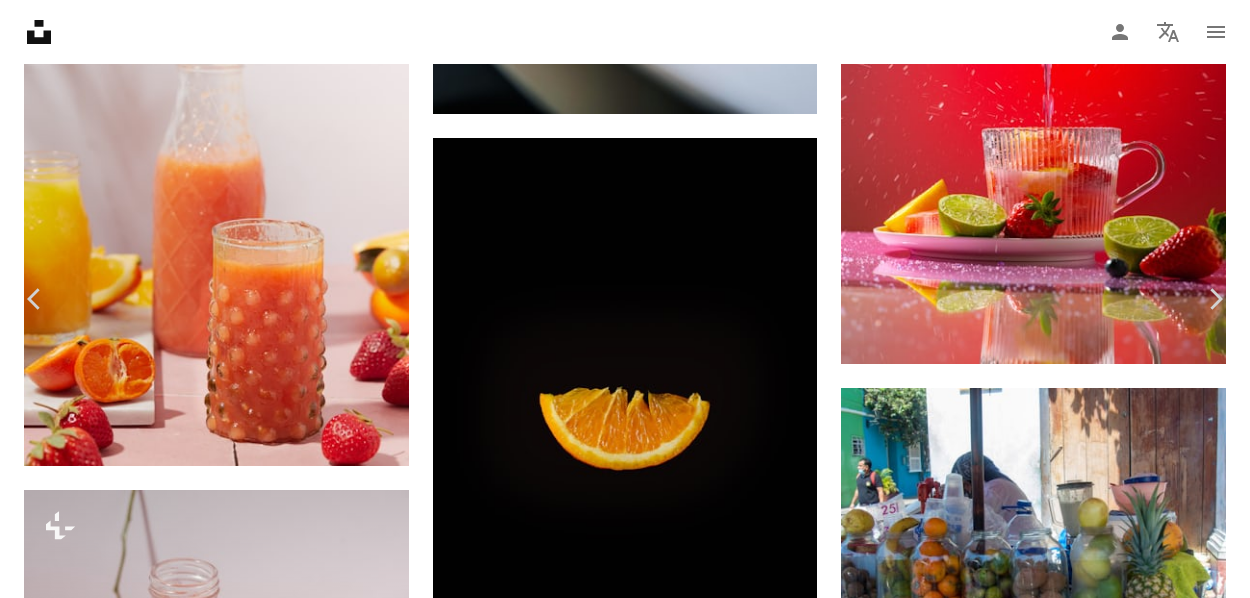 click on "An X shape" at bounding box center [20, 20] 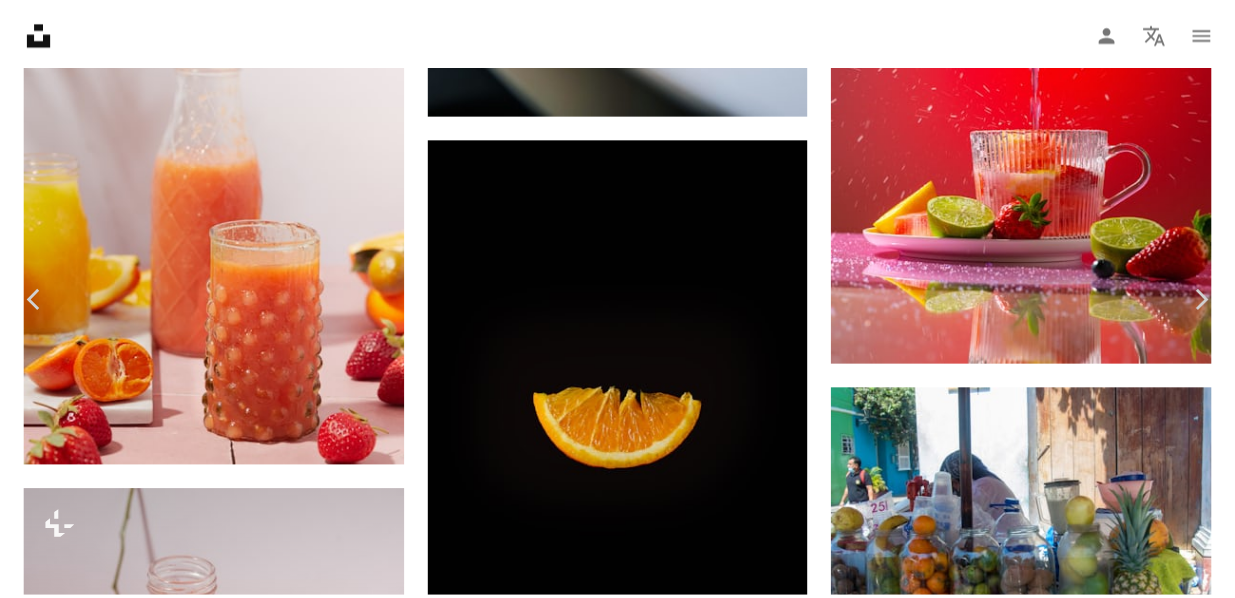 scroll, scrollTop: 3600, scrollLeft: 0, axis: vertical 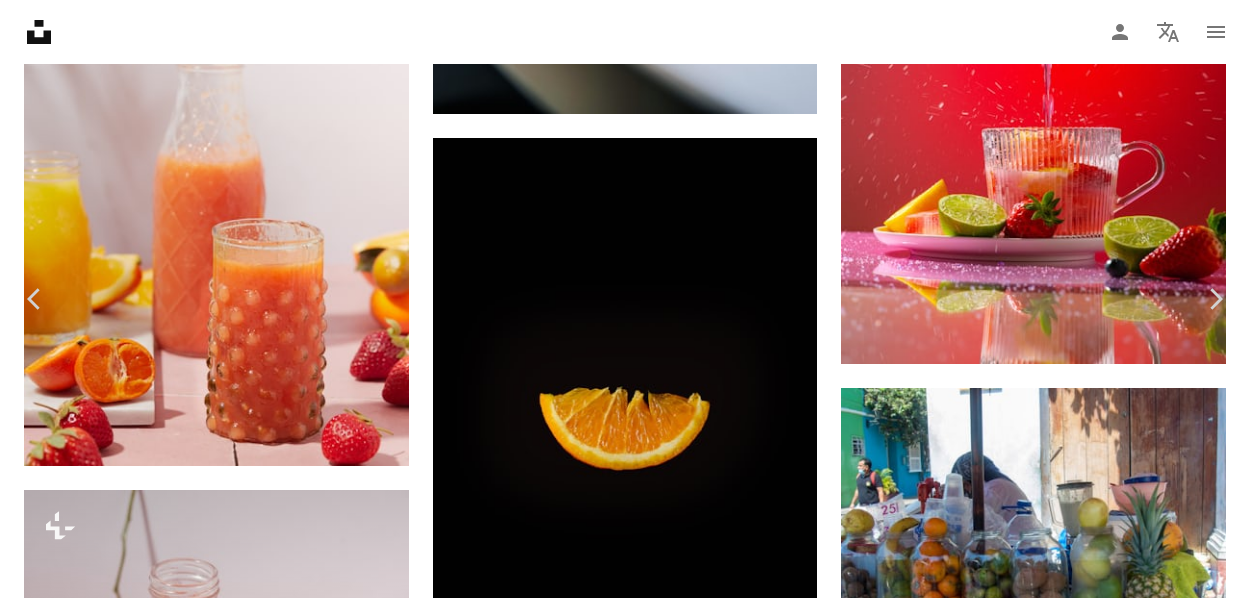 click on "An X shape" at bounding box center [20, 20] 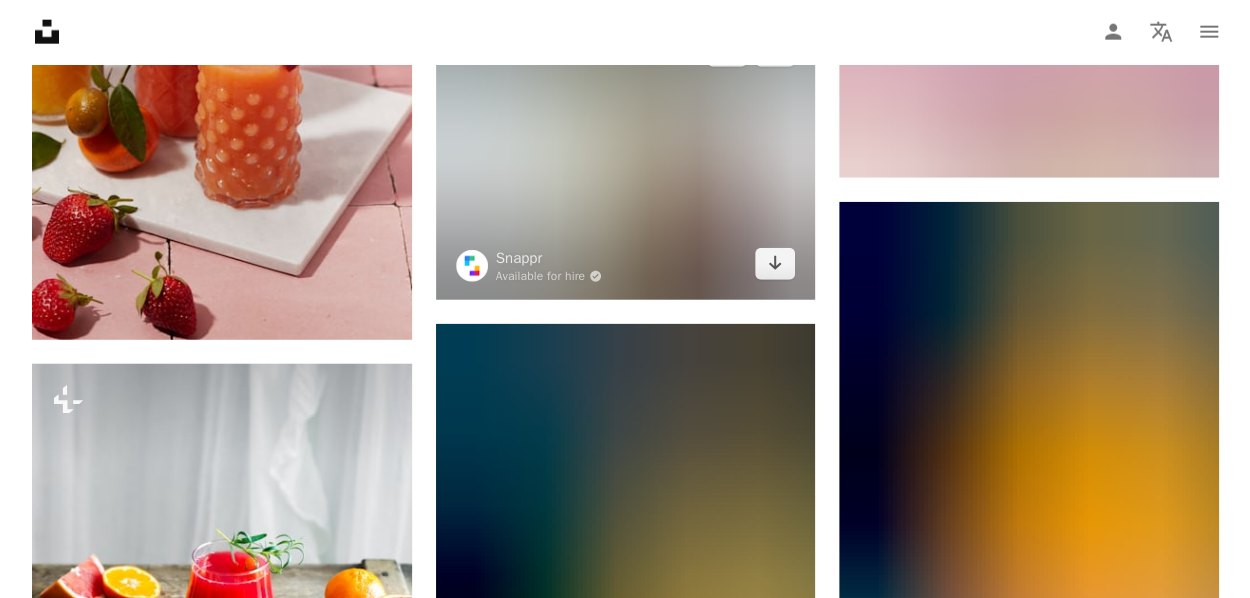 scroll, scrollTop: 2200, scrollLeft: 0, axis: vertical 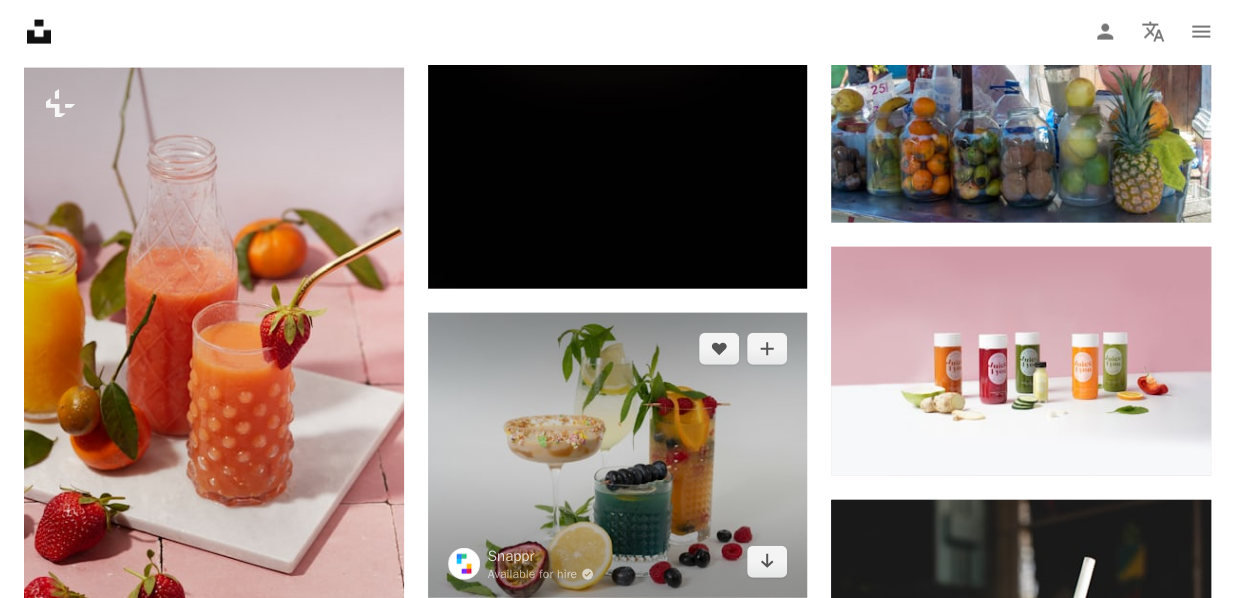 click at bounding box center [618, 455] 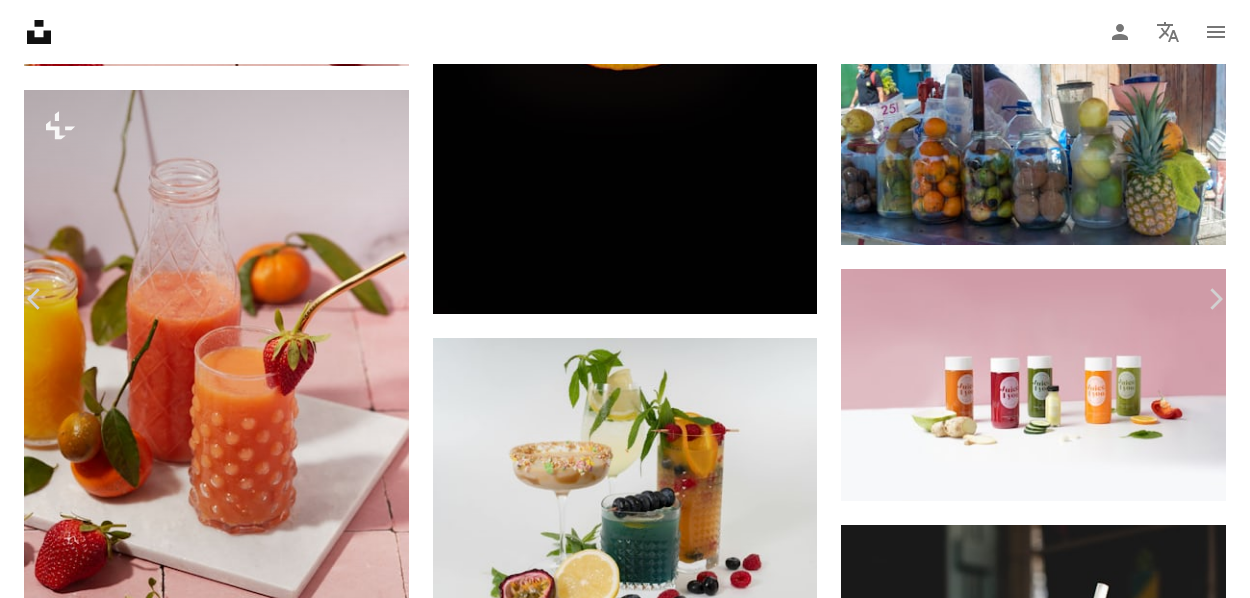 scroll, scrollTop: 2000, scrollLeft: 0, axis: vertical 